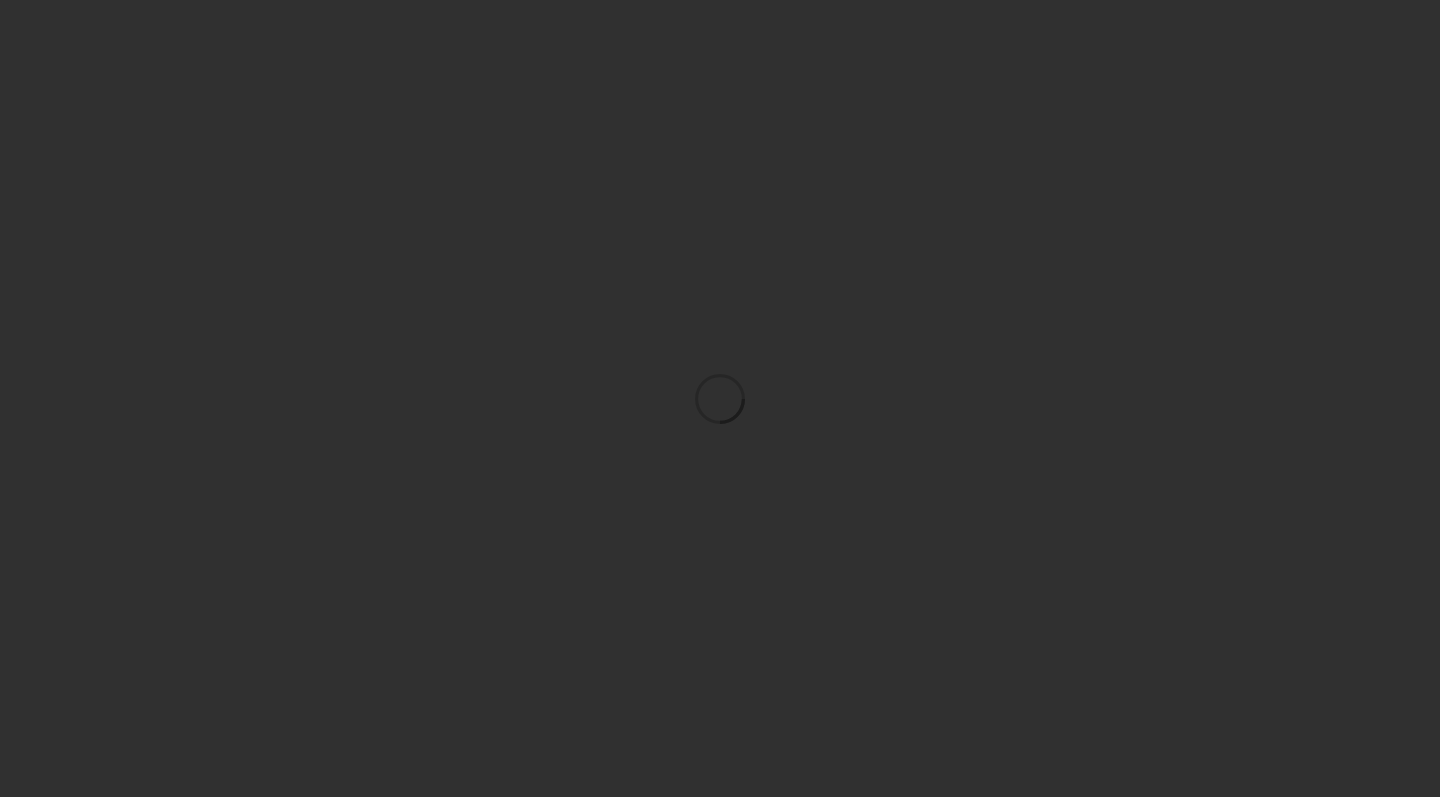 scroll, scrollTop: 0, scrollLeft: 0, axis: both 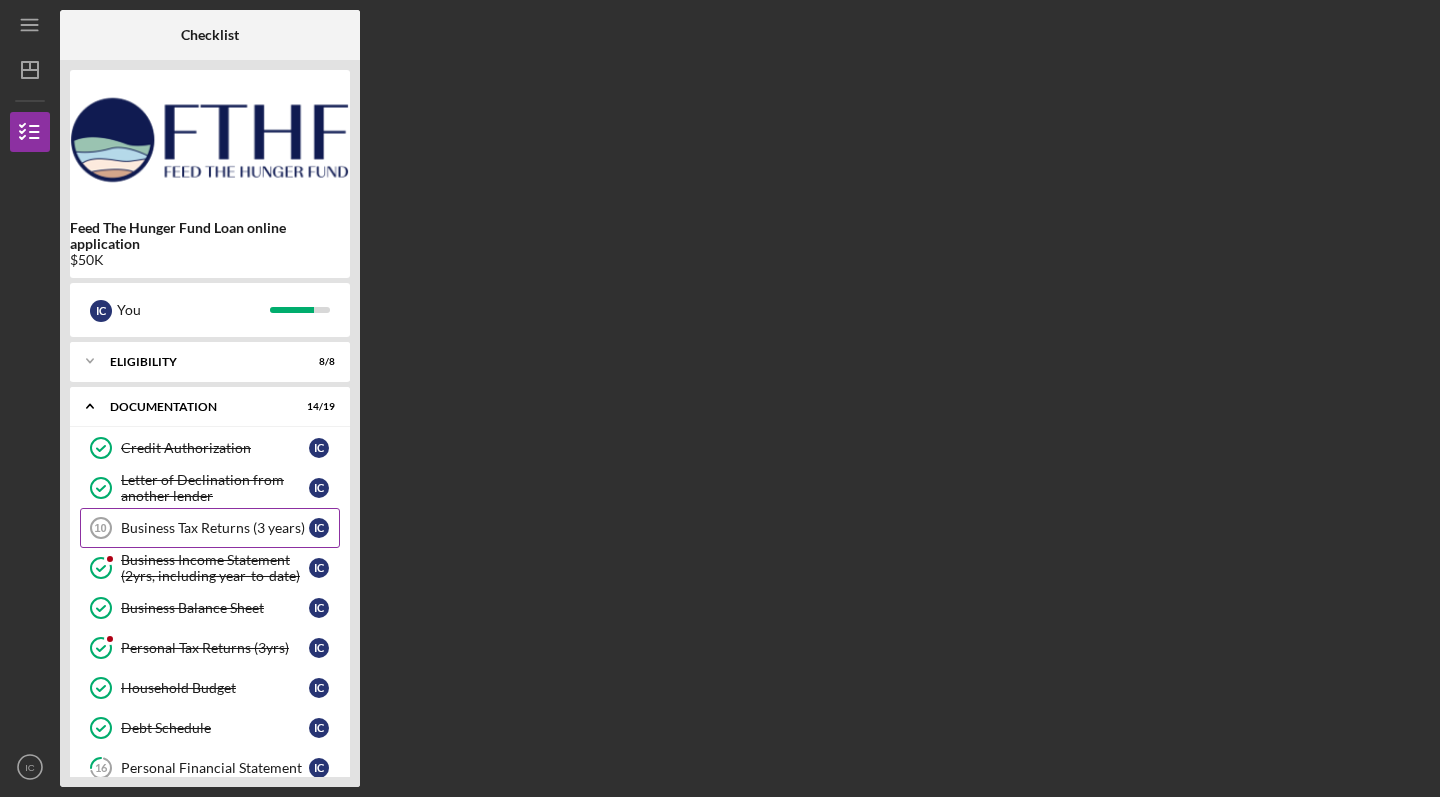 click on "Business Tax Returns (3 years) 10 Business Tax Returns (3 years) I C" at bounding box center (210, 528) 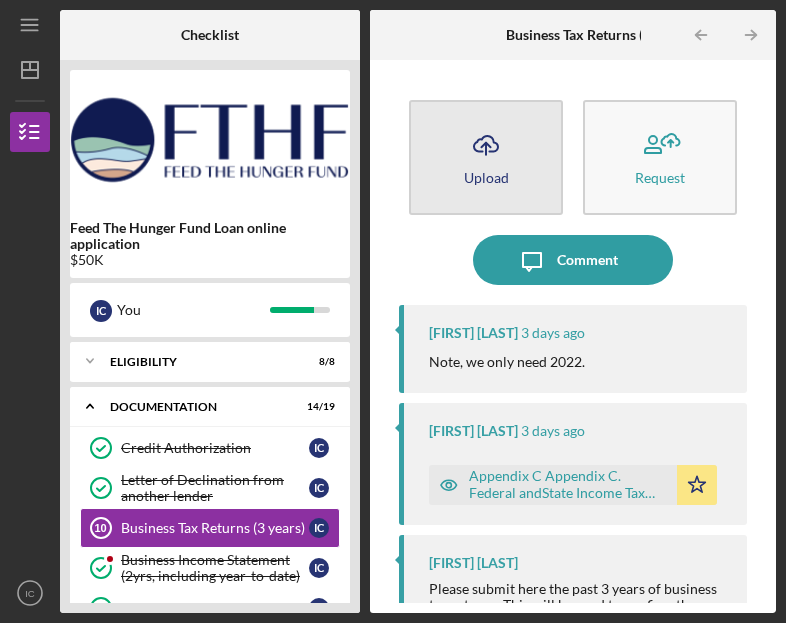 click on "Icon/Upload" 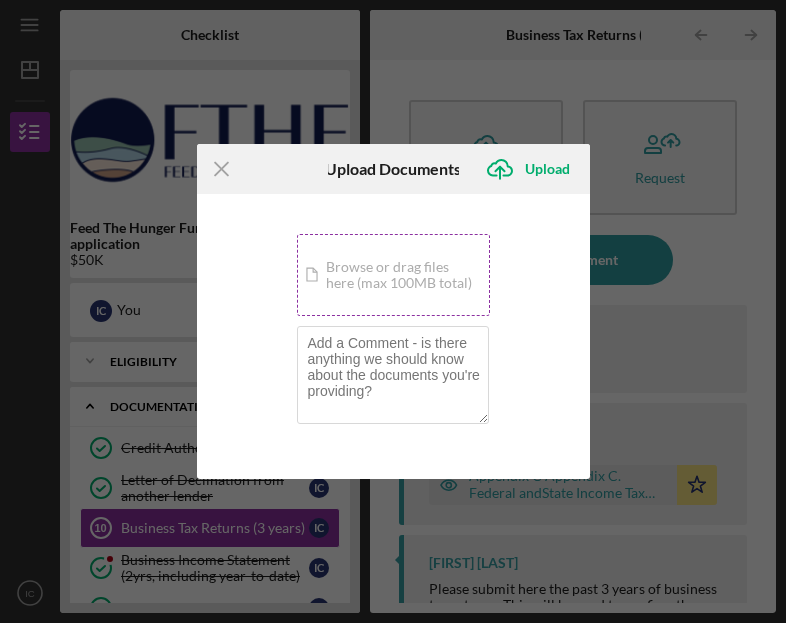 click on "Icon/Document Browse or drag files here (max 100MB total) Tap to choose files or take a photo" at bounding box center (393, 275) 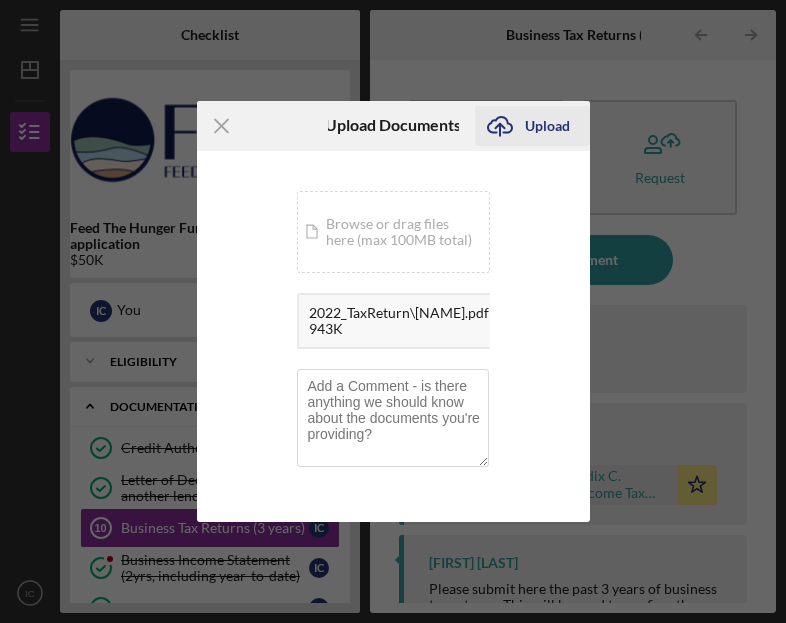 click on "Upload" at bounding box center (547, 126) 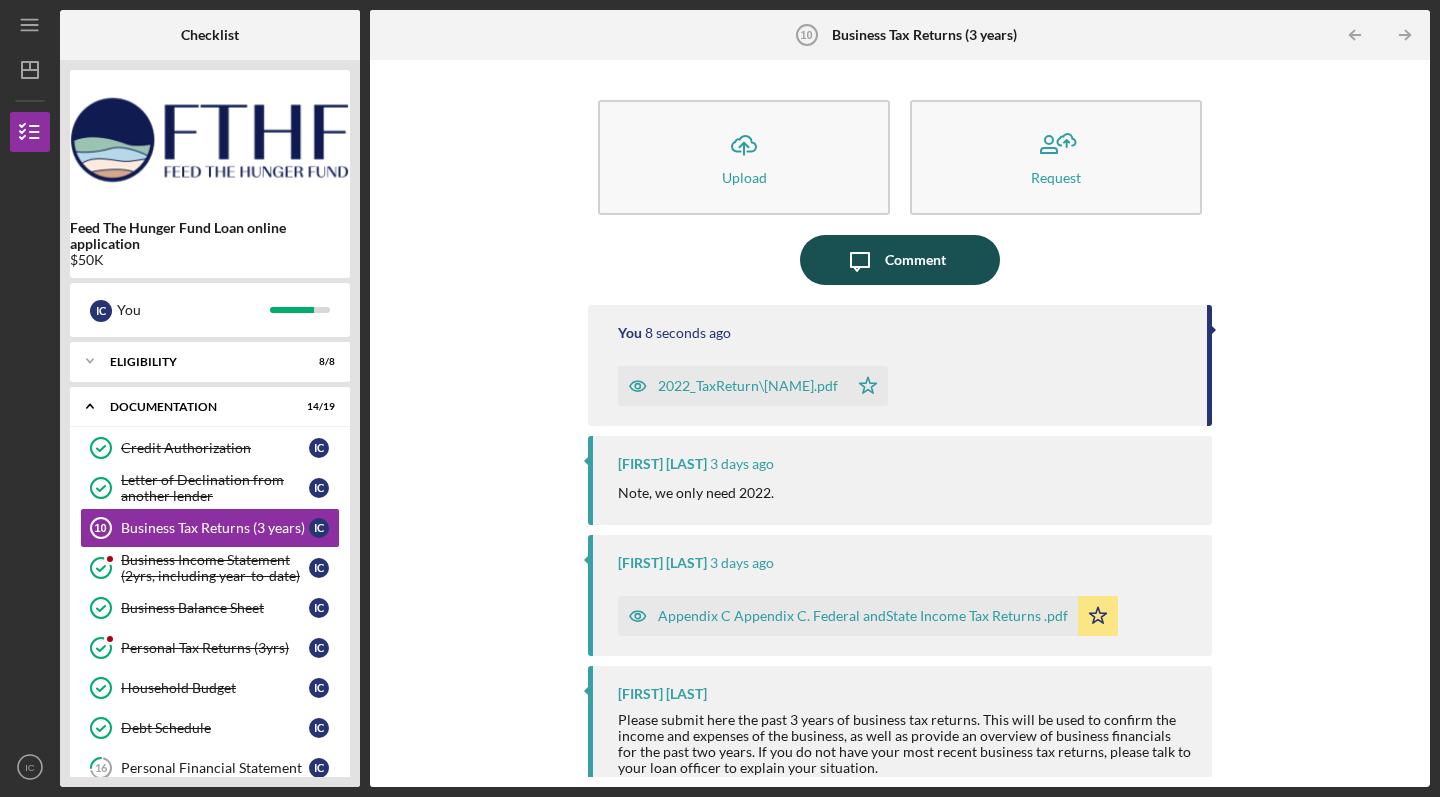 click on "Comment" at bounding box center (915, 260) 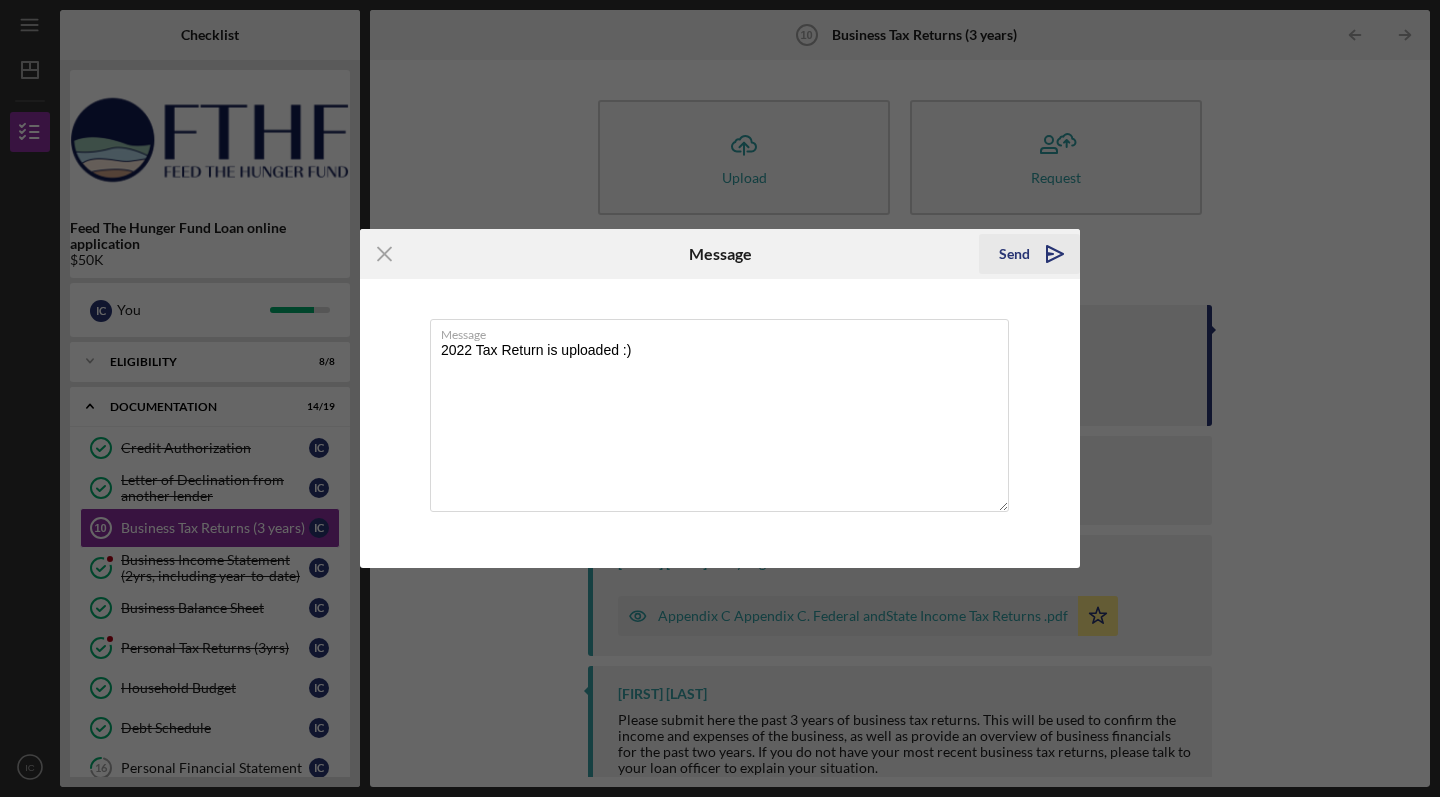 type on "2022 Tax Return is uploaded :)" 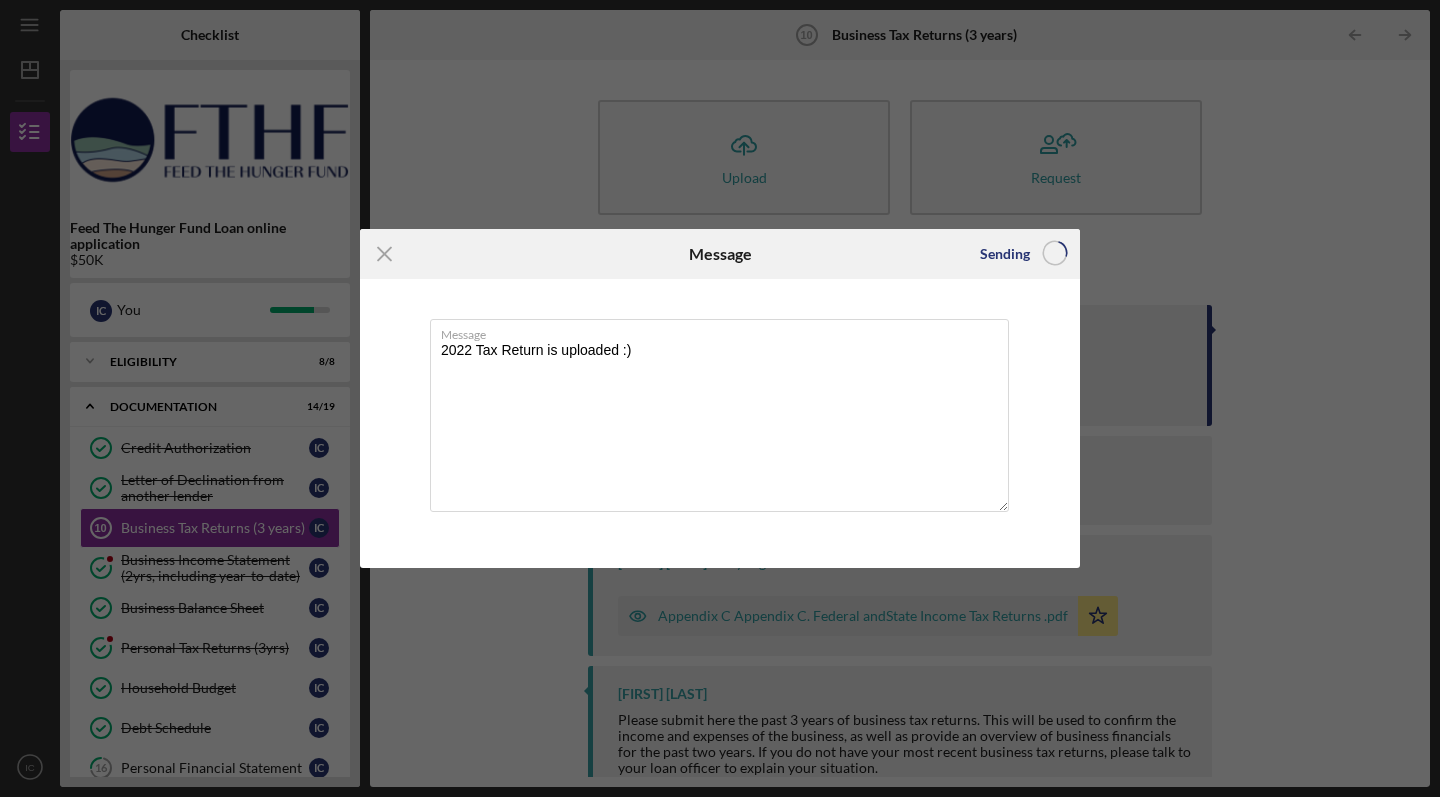 type 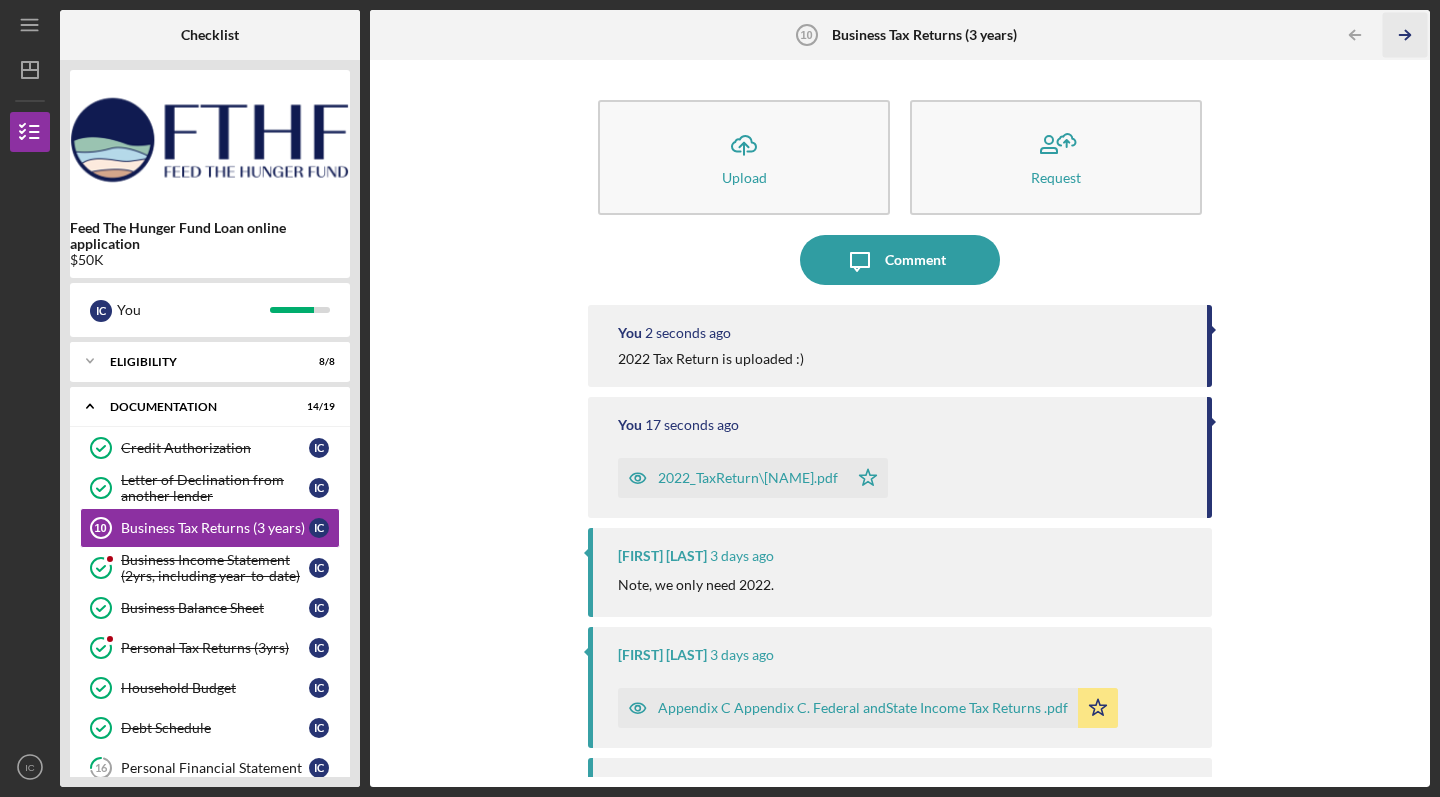 click on "Icon/Table Pagination Arrow" 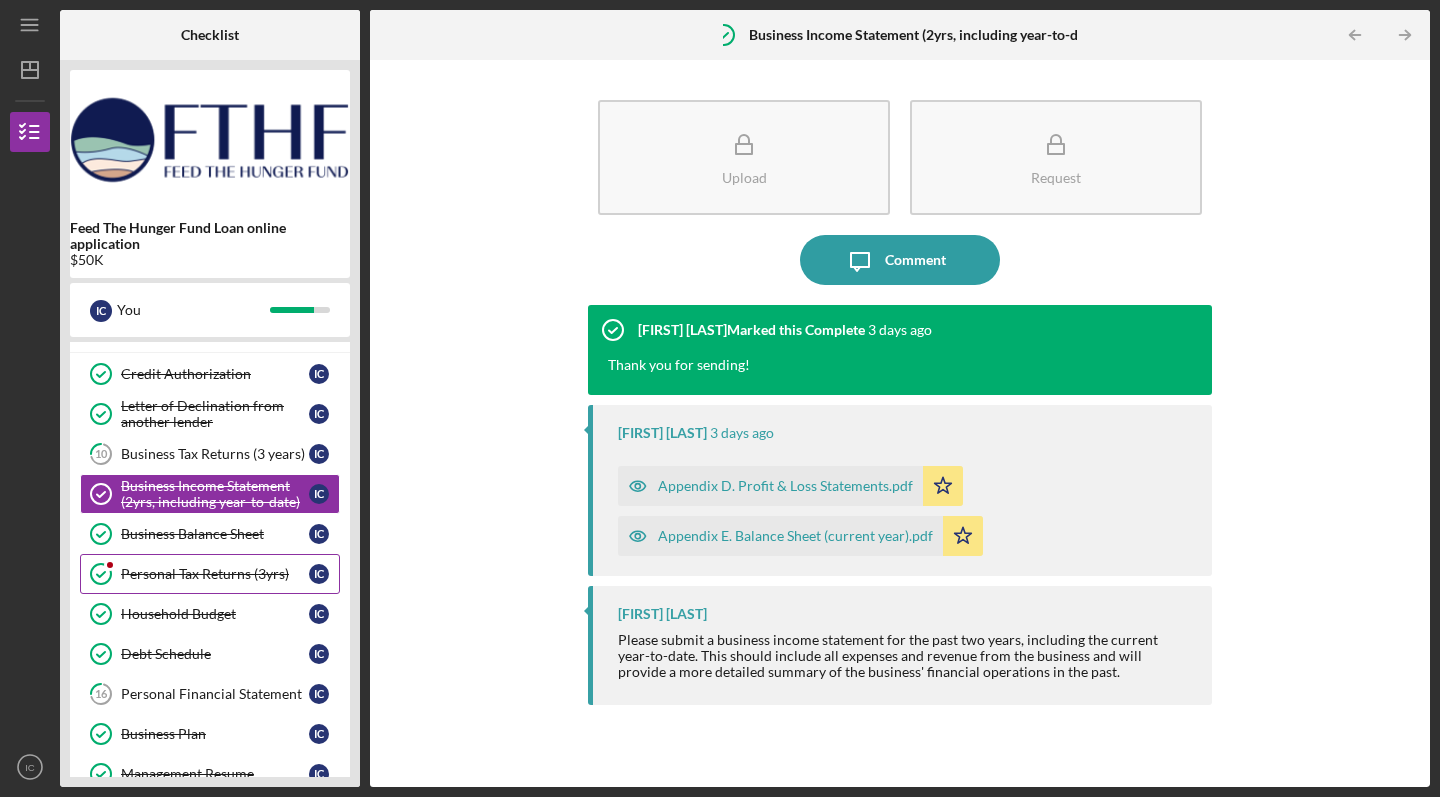 scroll, scrollTop: 78, scrollLeft: 0, axis: vertical 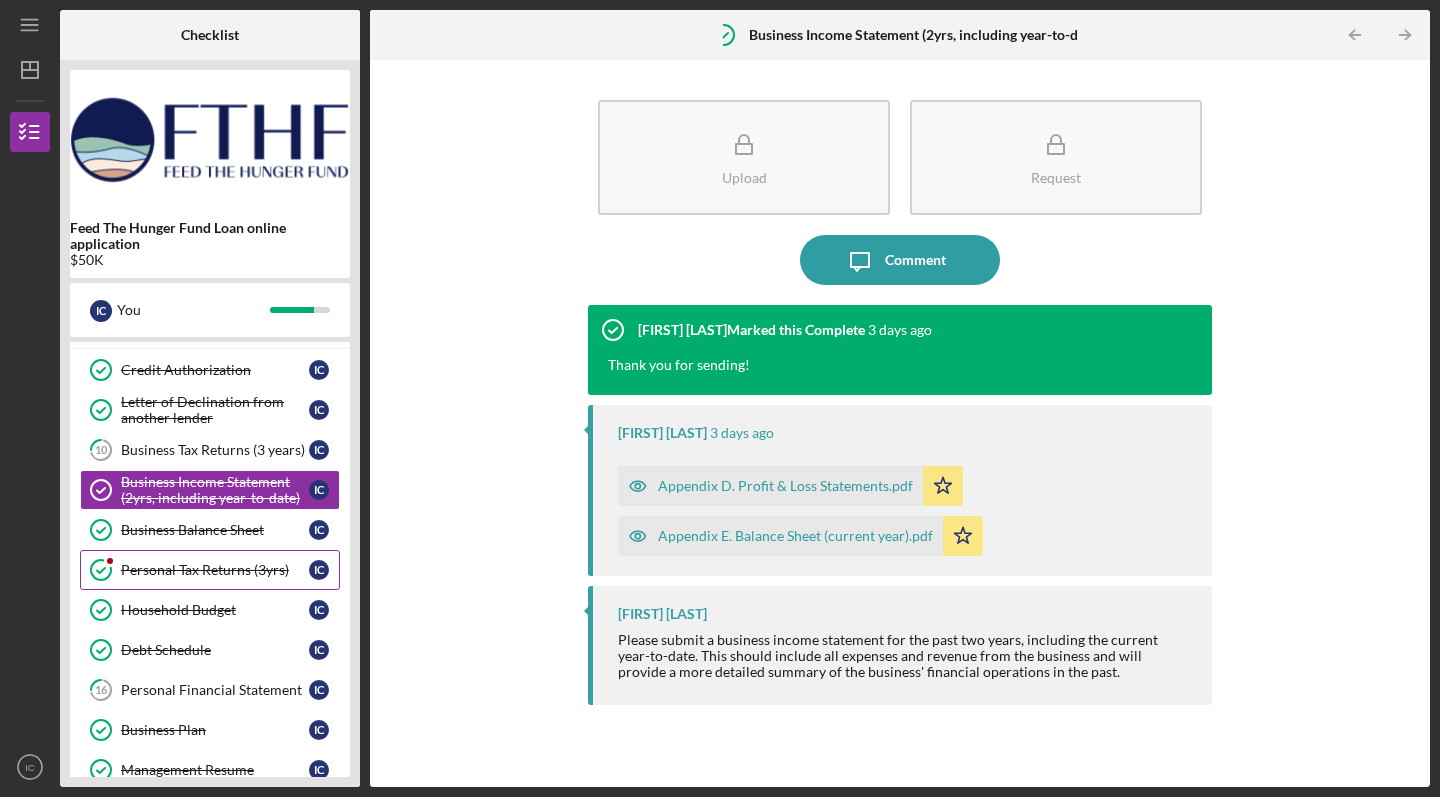 click on "Personal Tax Returns (3yrs) Personal Tax Returns (3yrs) I C" at bounding box center (210, 570) 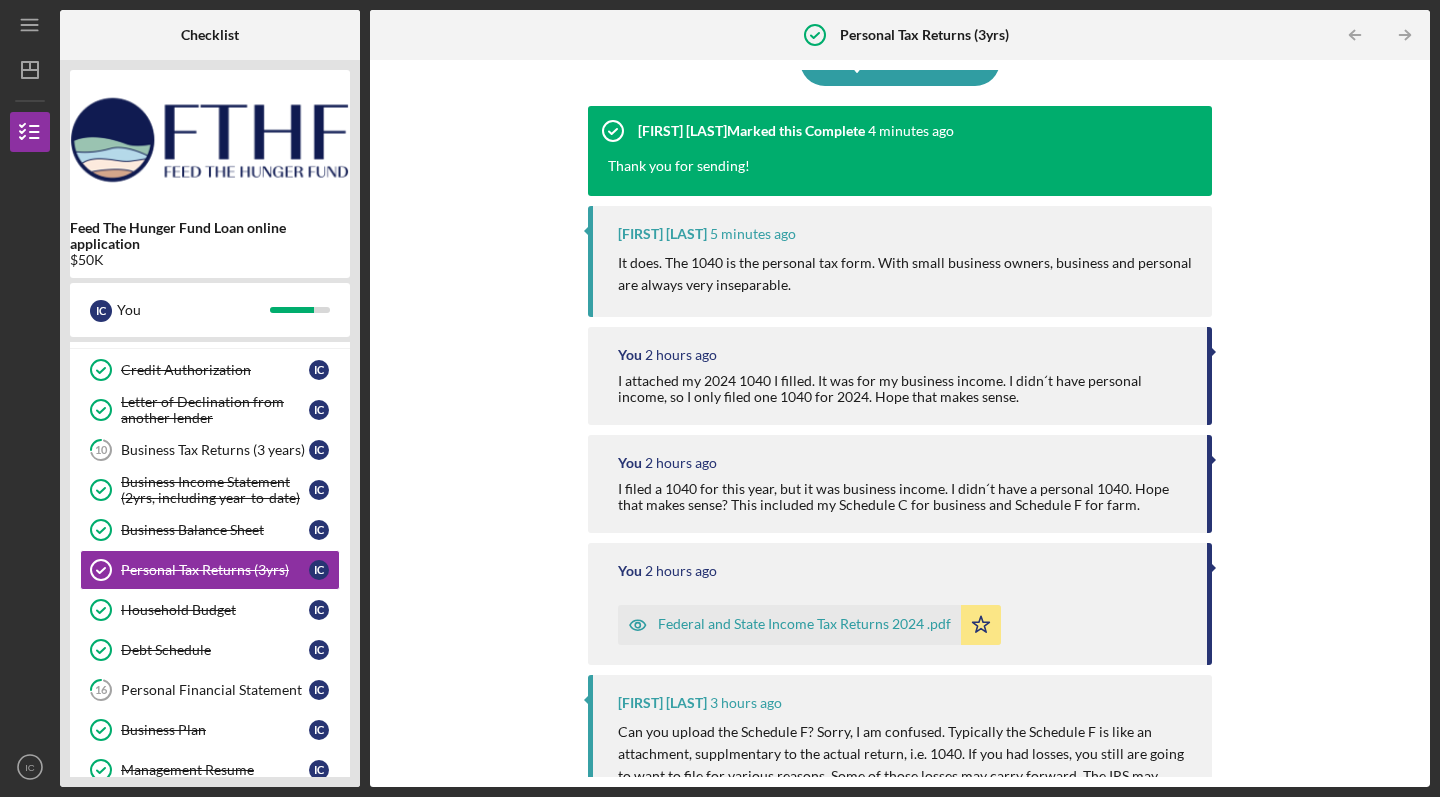 scroll, scrollTop: 200, scrollLeft: 0, axis: vertical 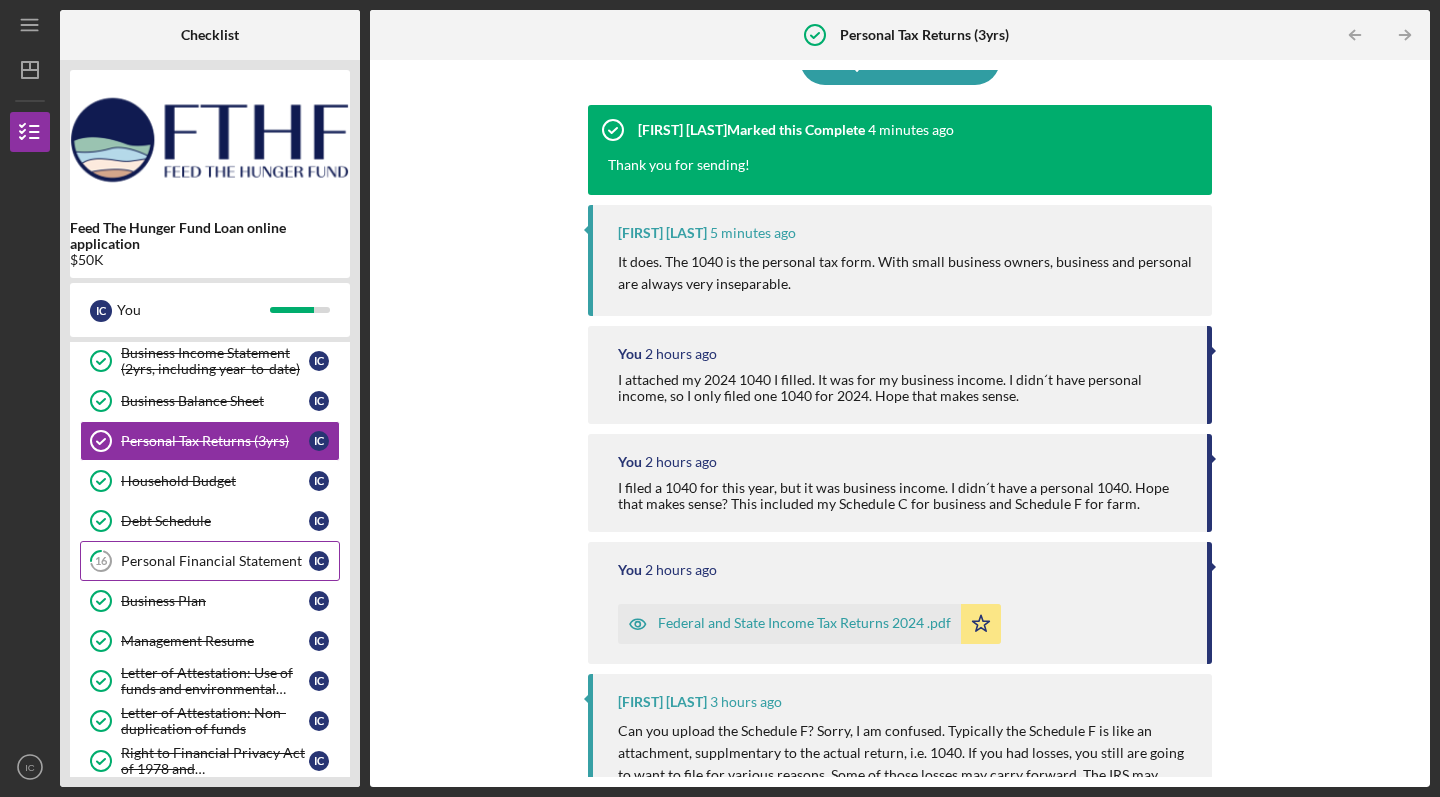 click on "Personal Financial Statement" at bounding box center (215, 561) 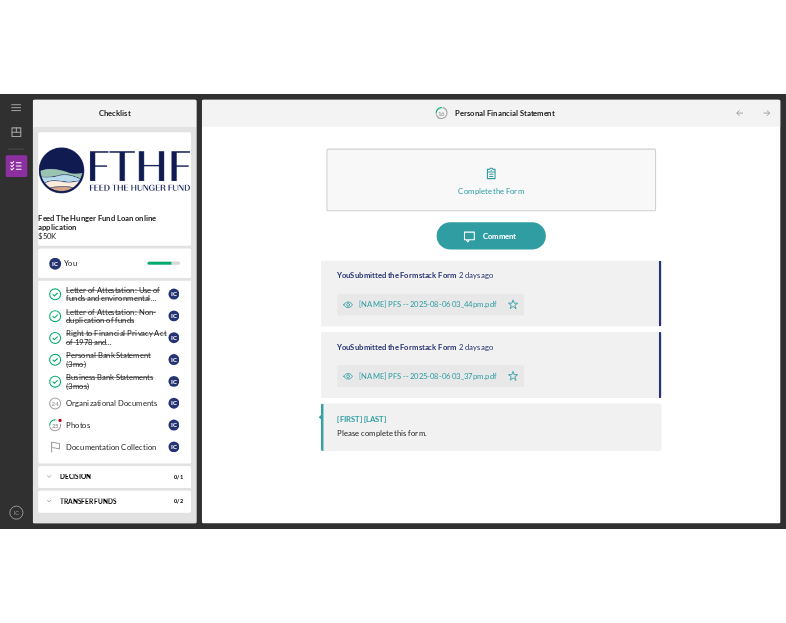 scroll, scrollTop: 521, scrollLeft: 0, axis: vertical 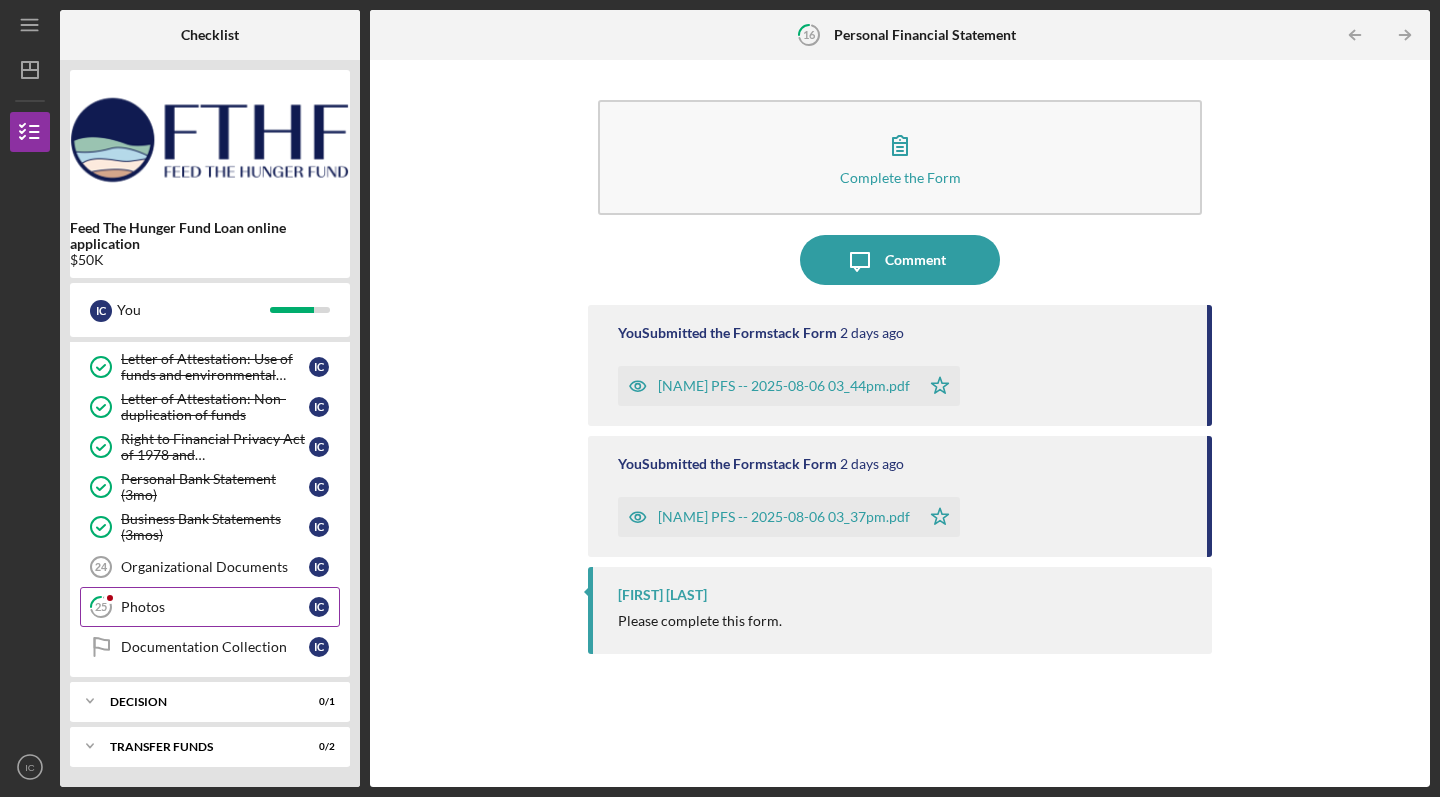 click on "Photos" at bounding box center [215, 607] 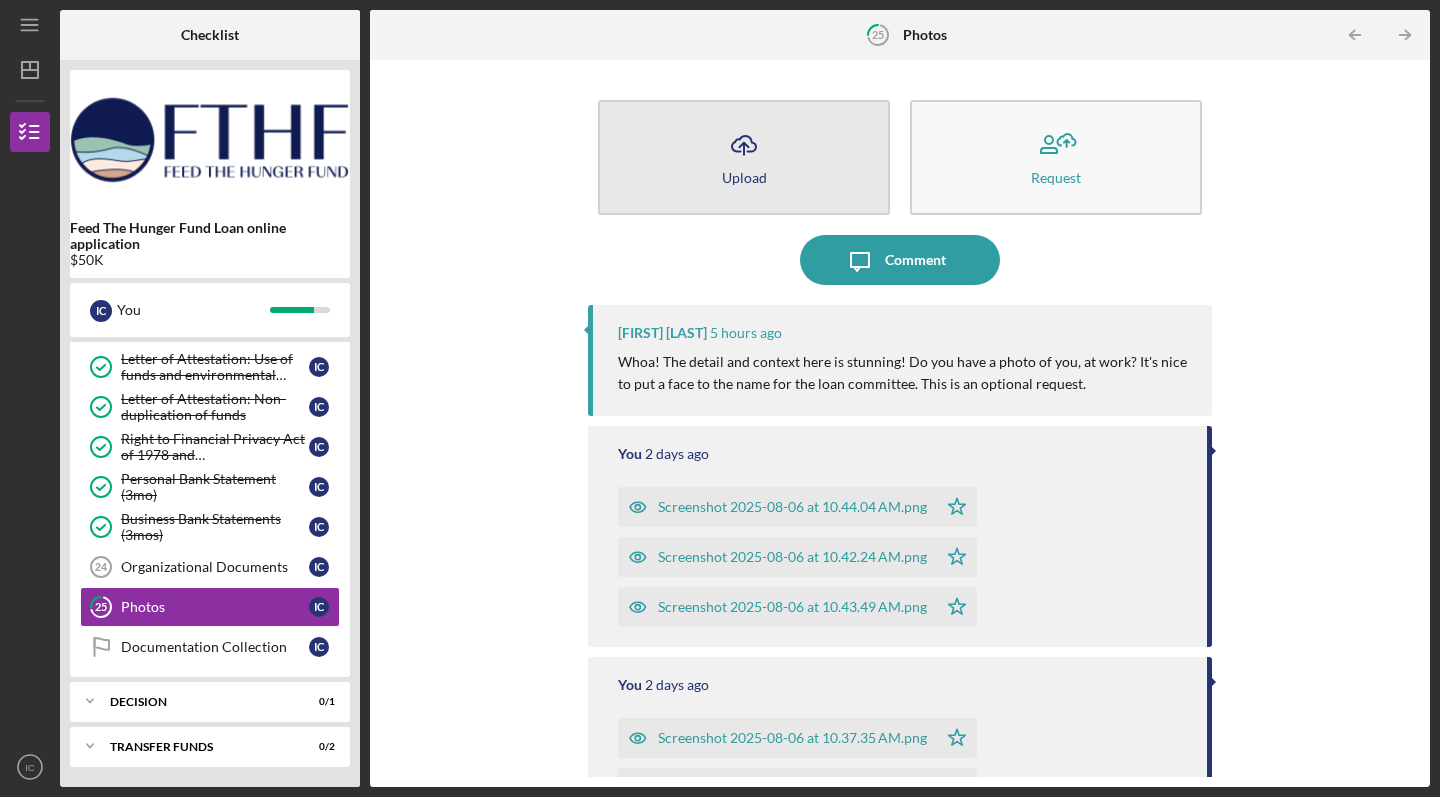 click on "Icon/Upload" 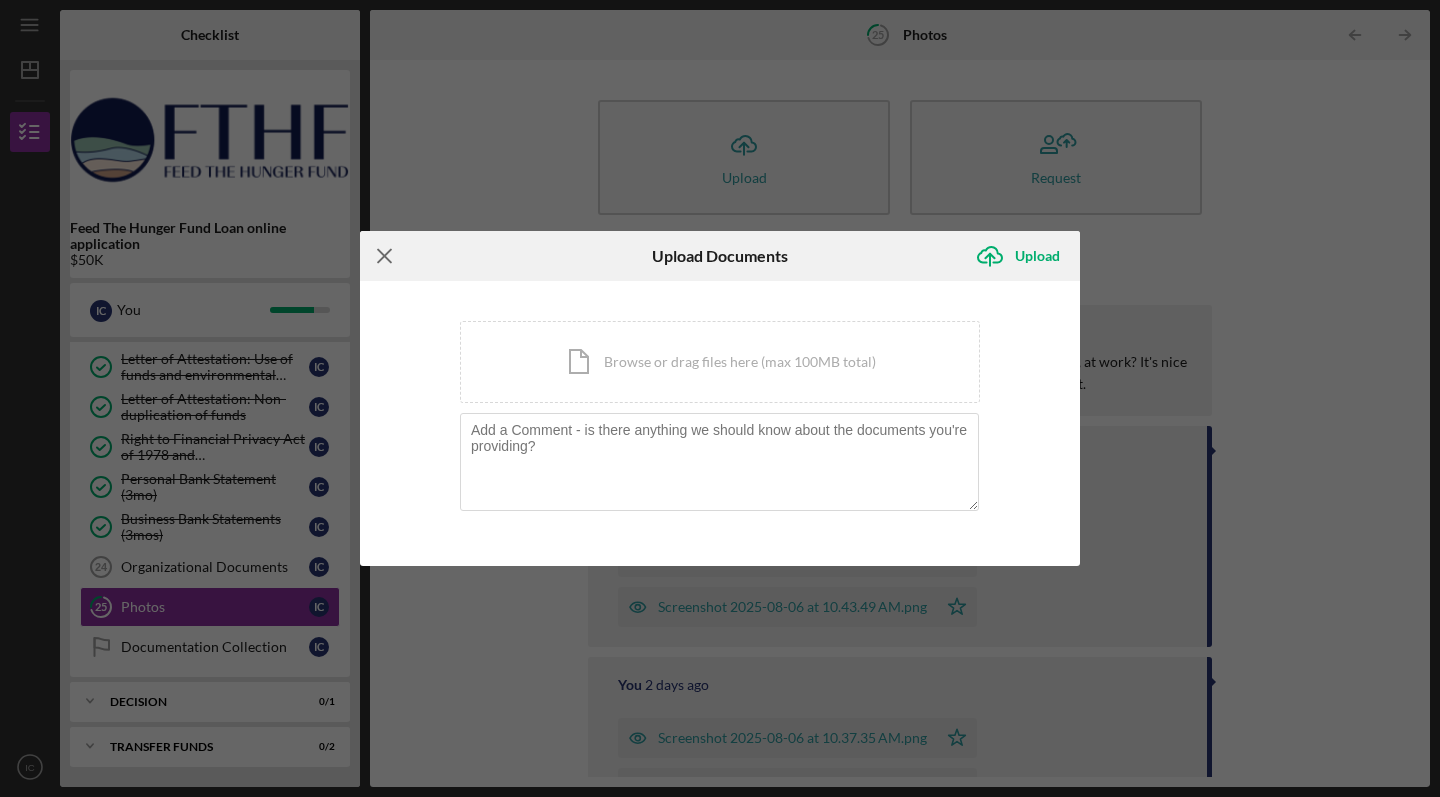 click on "Icon/Menu Close" 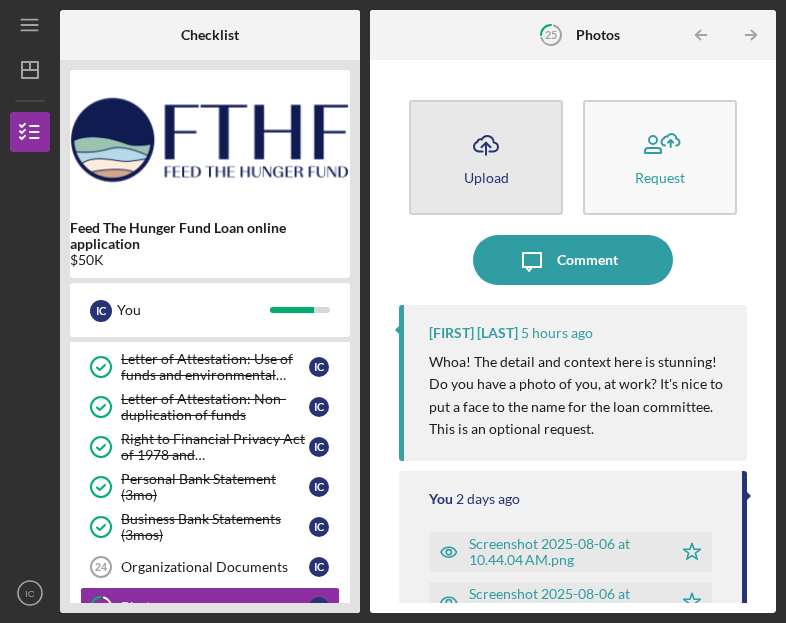 click on "Icon/Upload" 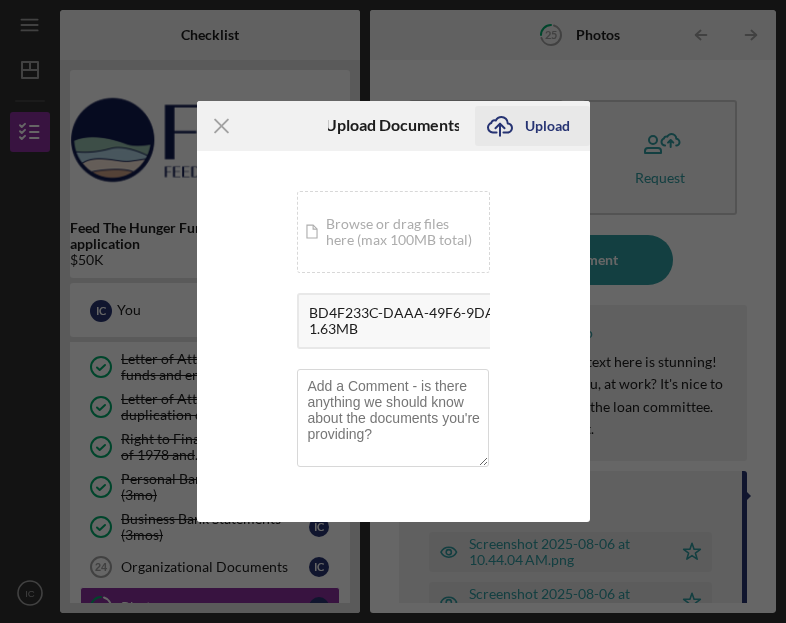 click 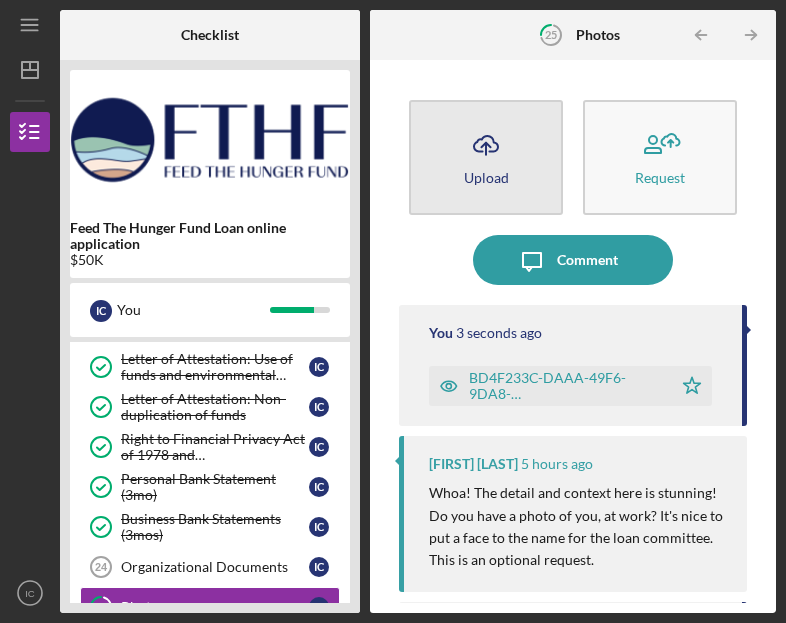 click on "Icon/Upload Upload" at bounding box center [486, 157] 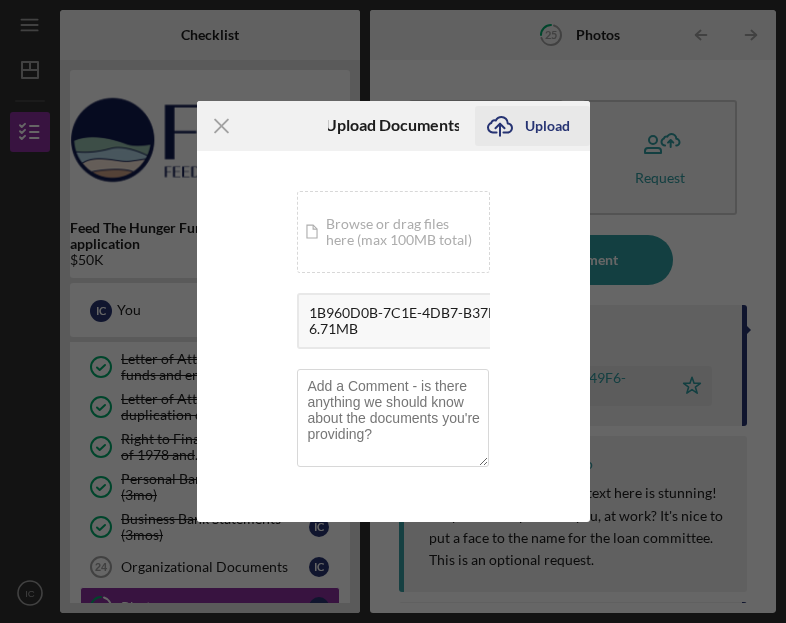 click on "Upload" at bounding box center [547, 126] 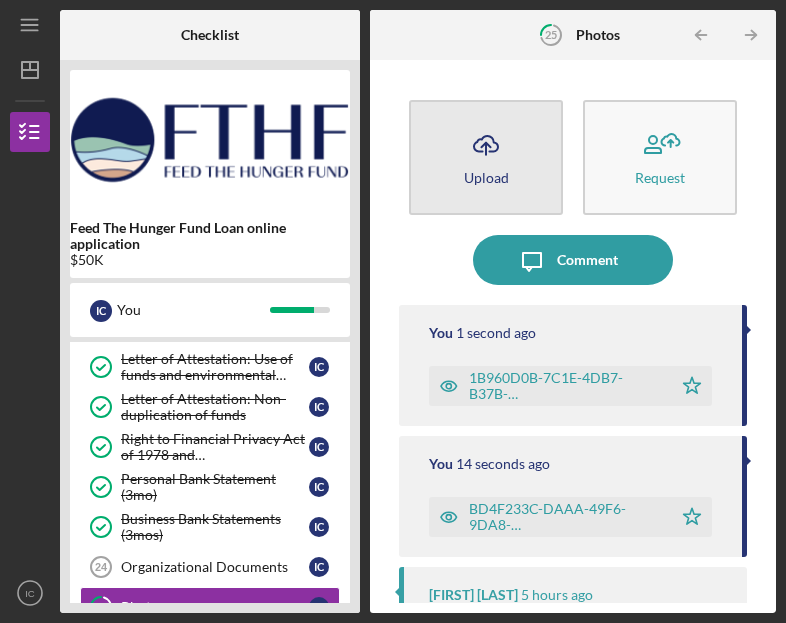 click on "Icon/Upload" 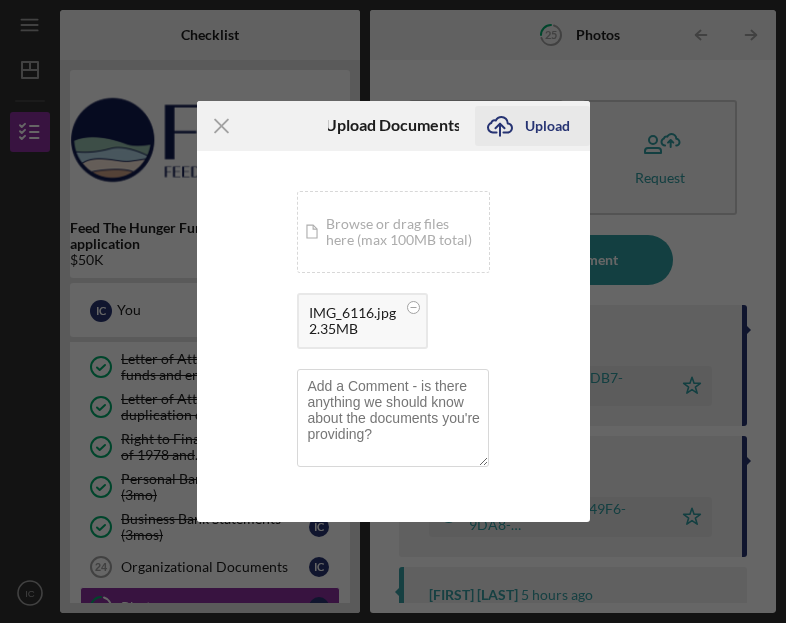 click on "Upload" at bounding box center [547, 126] 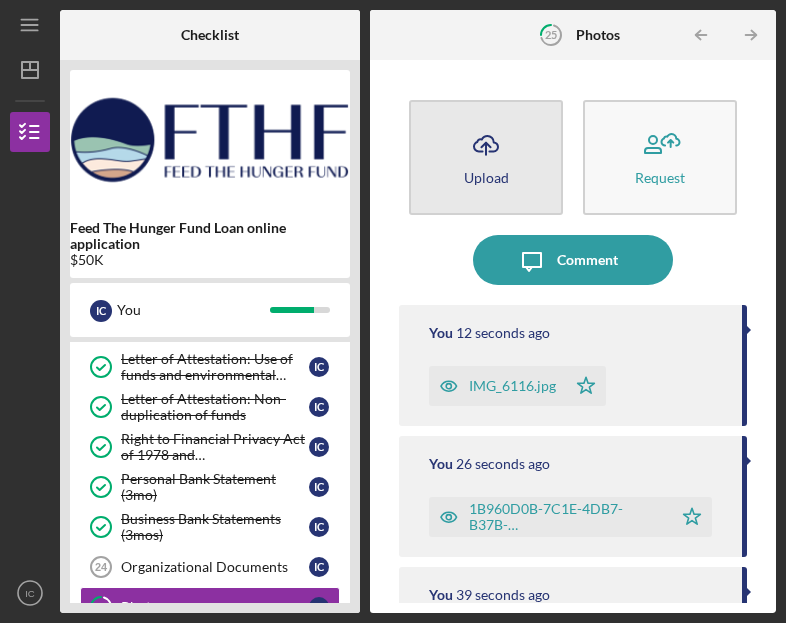click 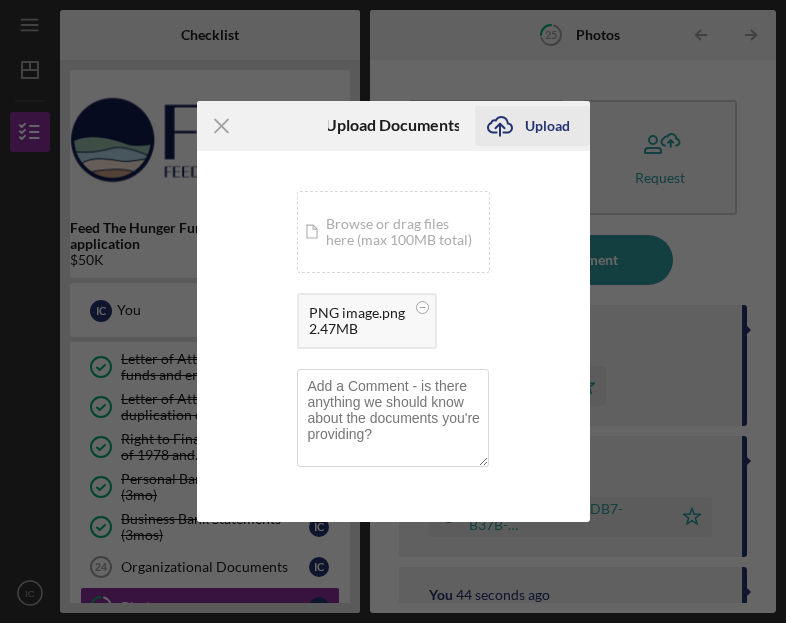 click on "Upload" at bounding box center [547, 126] 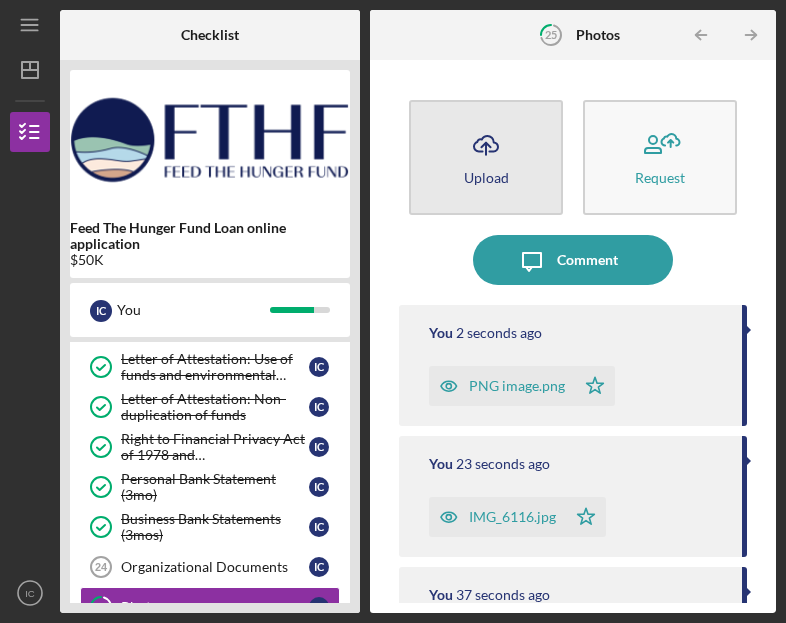 click on "Icon/Upload" 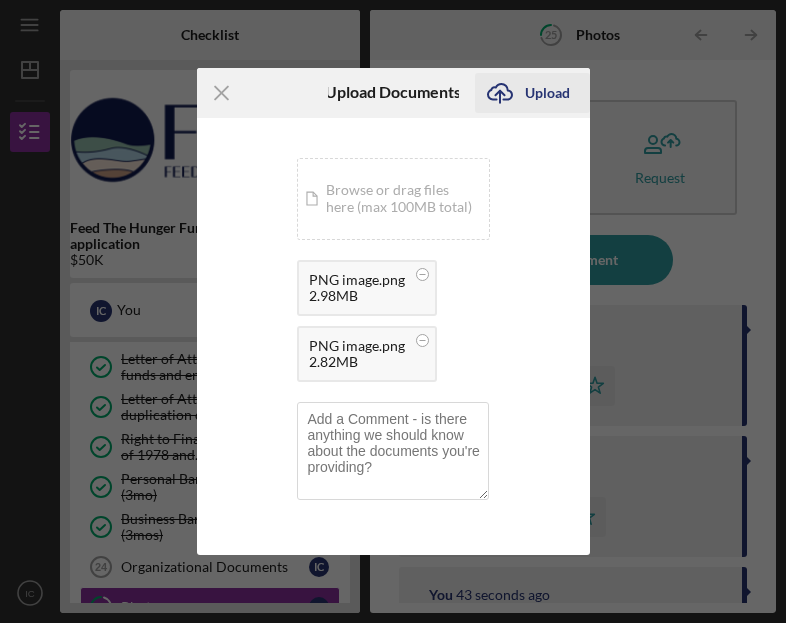 click on "Upload" at bounding box center [547, 93] 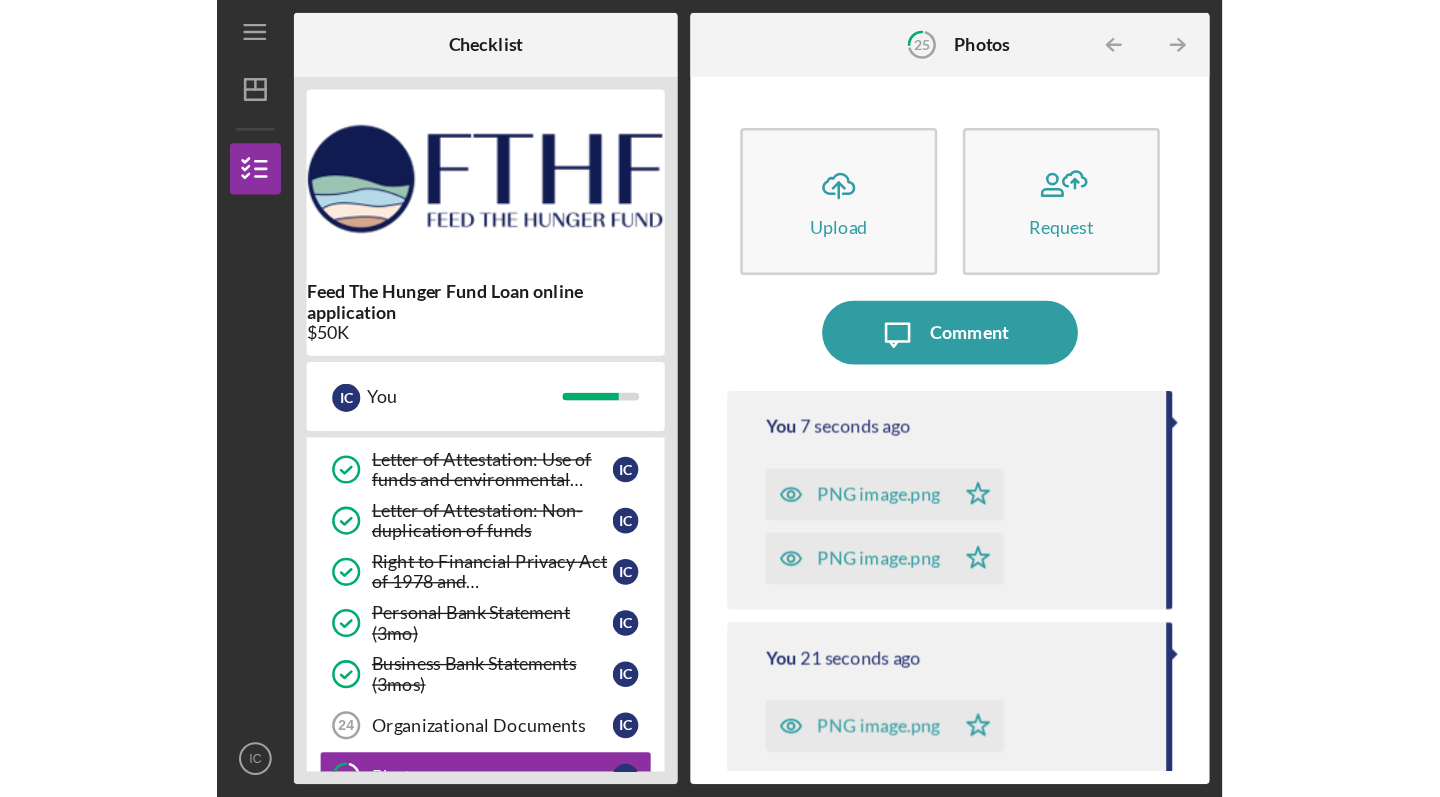 scroll, scrollTop: 0, scrollLeft: 0, axis: both 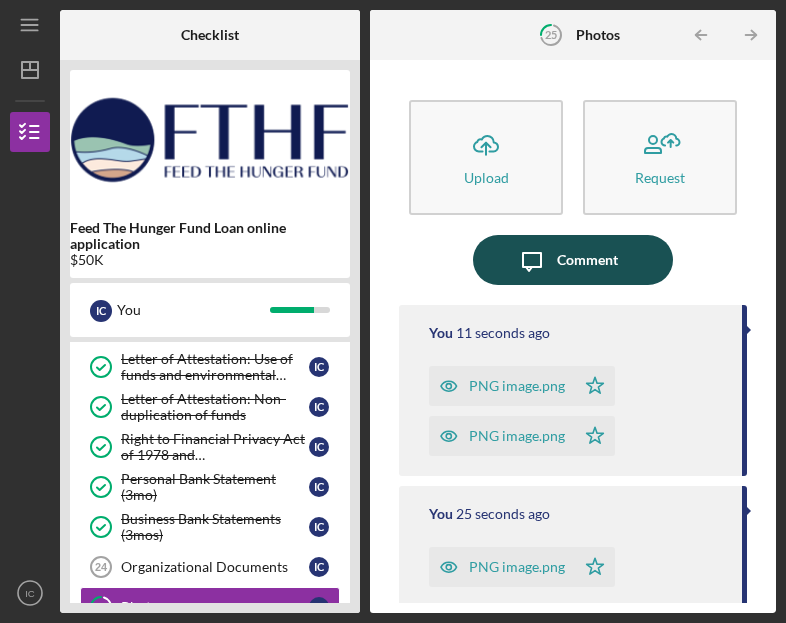 click on "Comment" at bounding box center [587, 260] 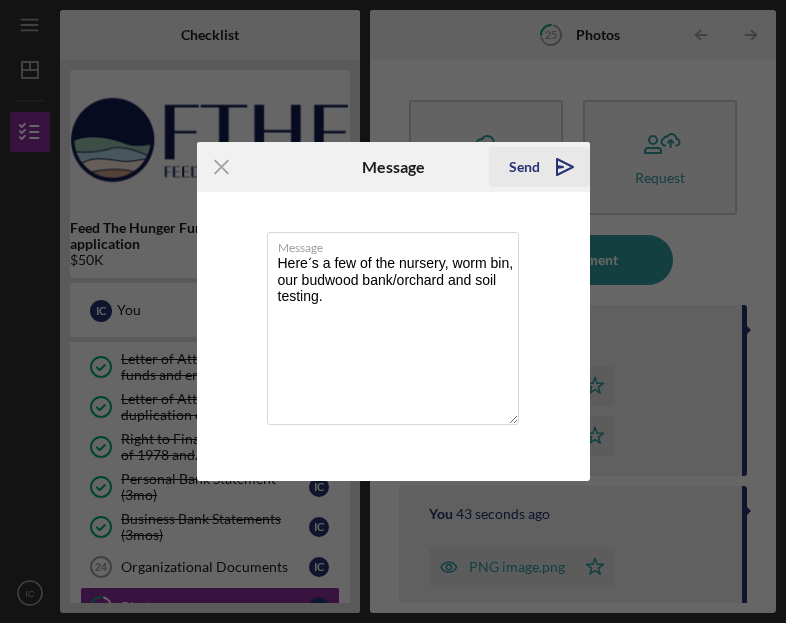 type on "Hereʻs a few of the nursery, worm bin, our budwood bank/orchard and soil testing." 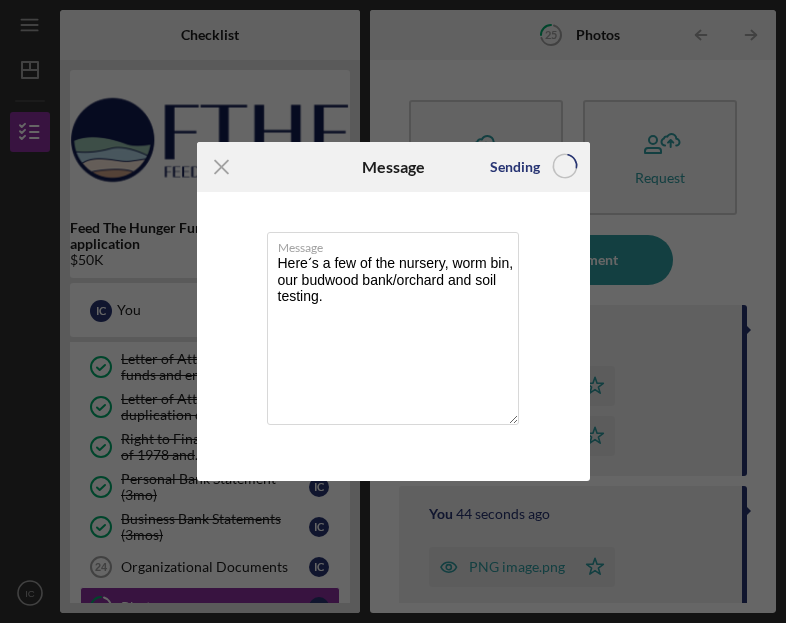 type 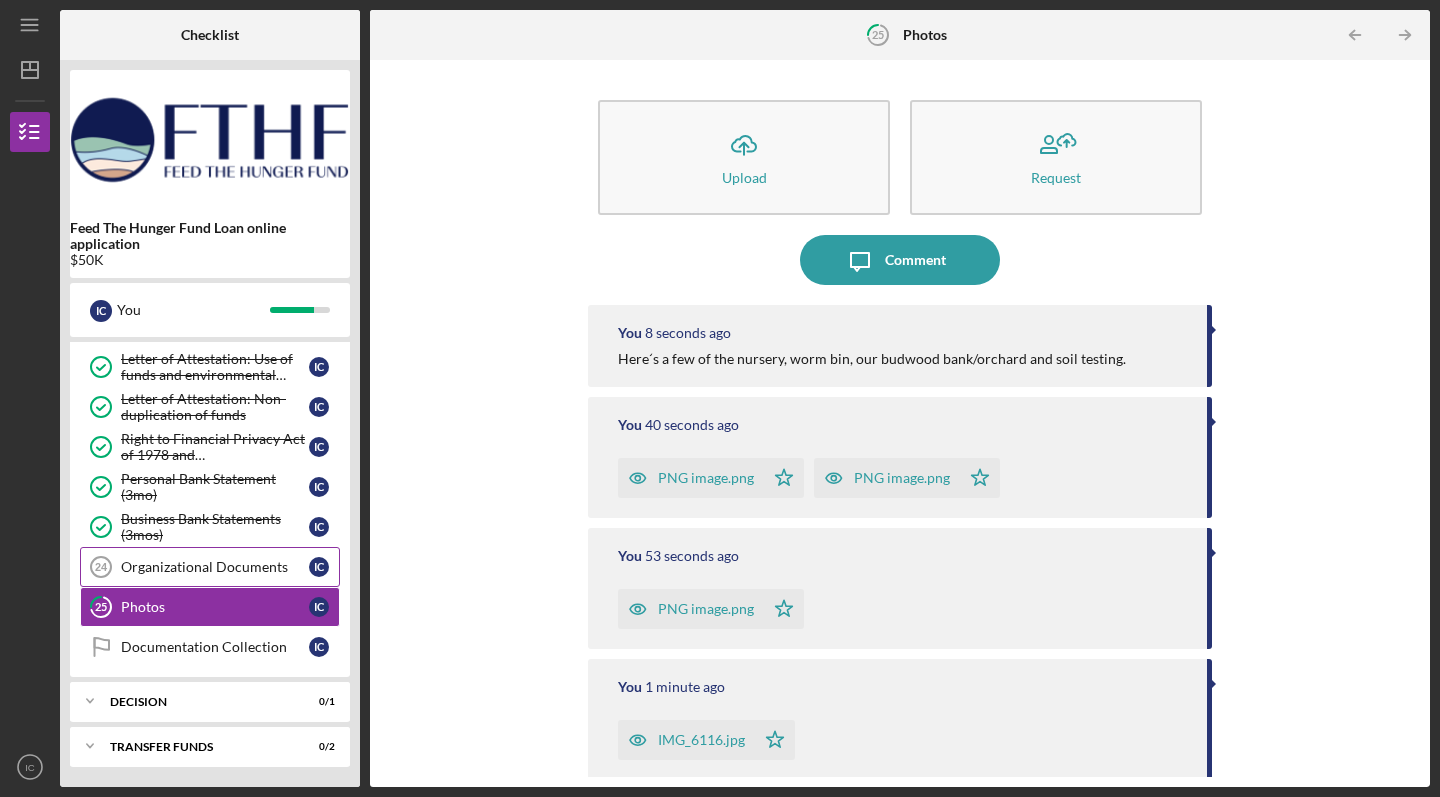 click on "Organizational Documents 24 Organizational Documents I C" at bounding box center [210, 567] 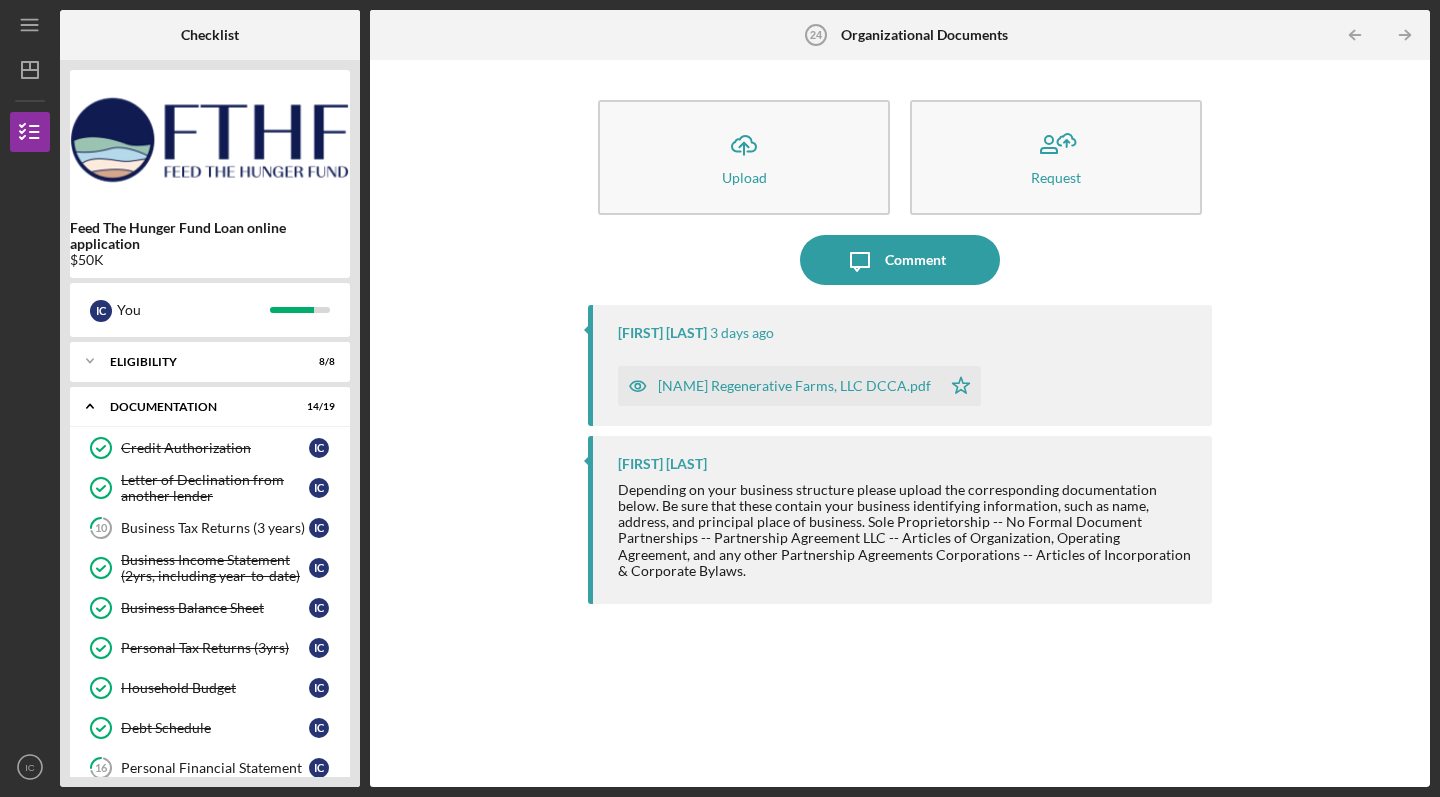 scroll, scrollTop: 0, scrollLeft: 0, axis: both 